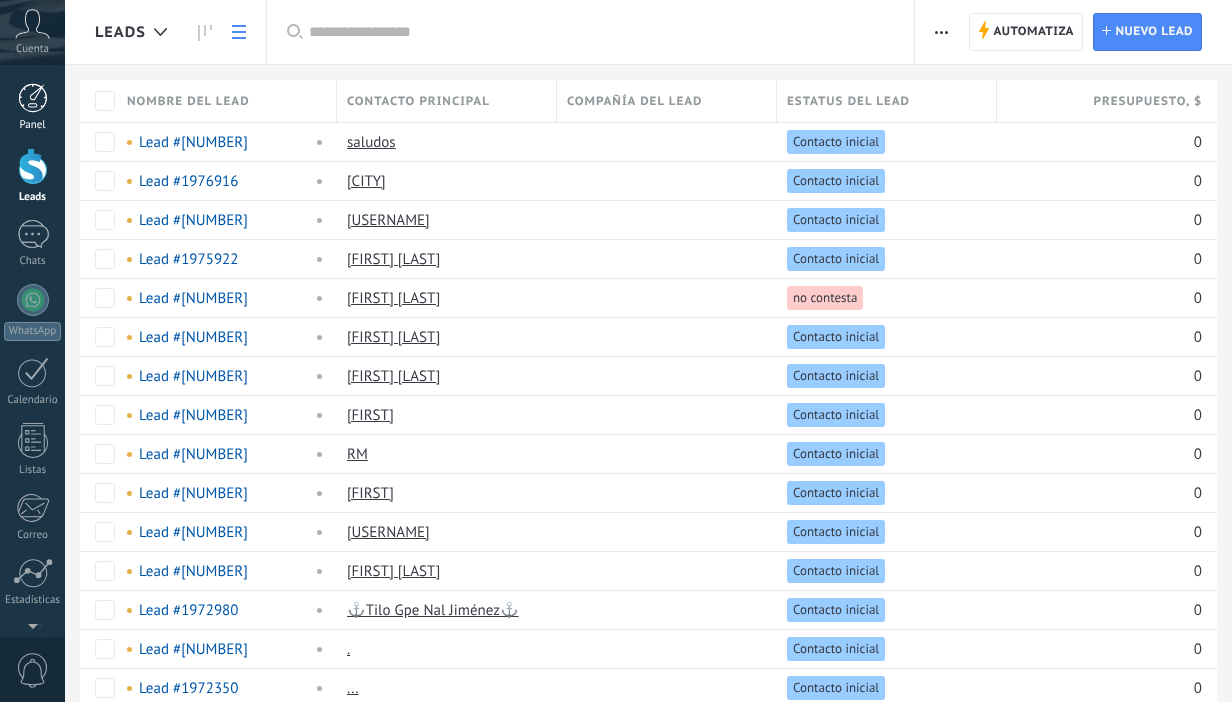 scroll, scrollTop: 0, scrollLeft: 0, axis: both 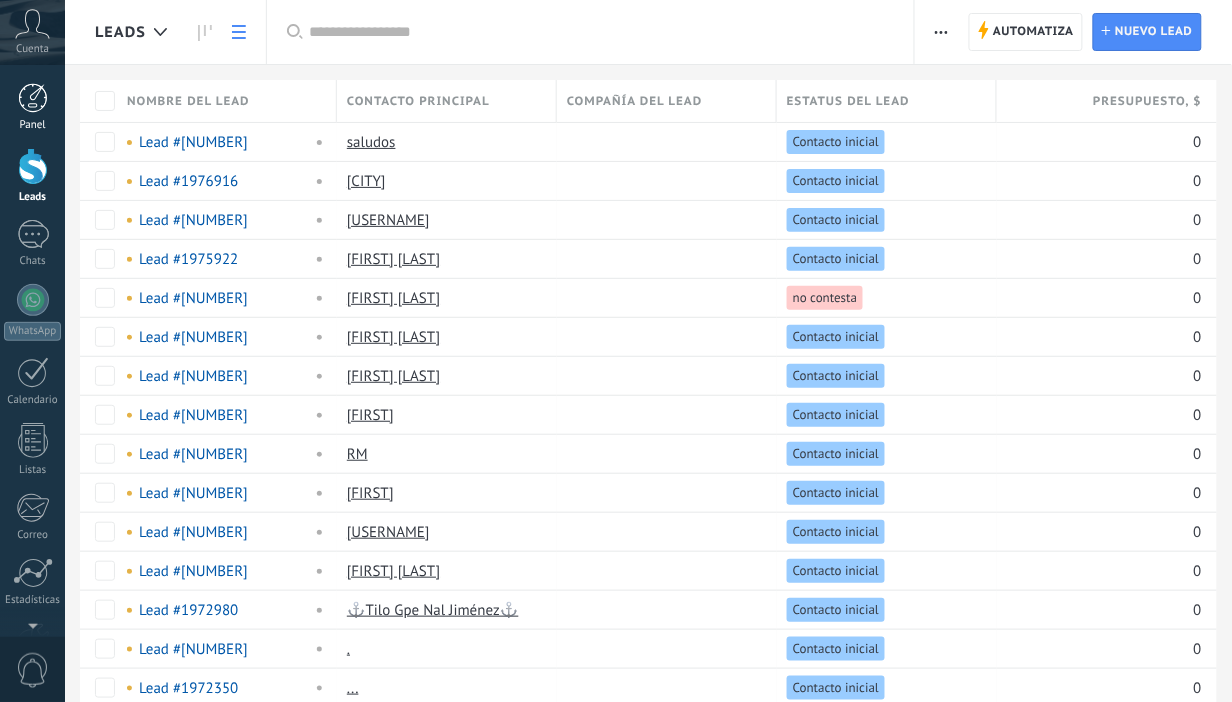 click at bounding box center [33, 98] 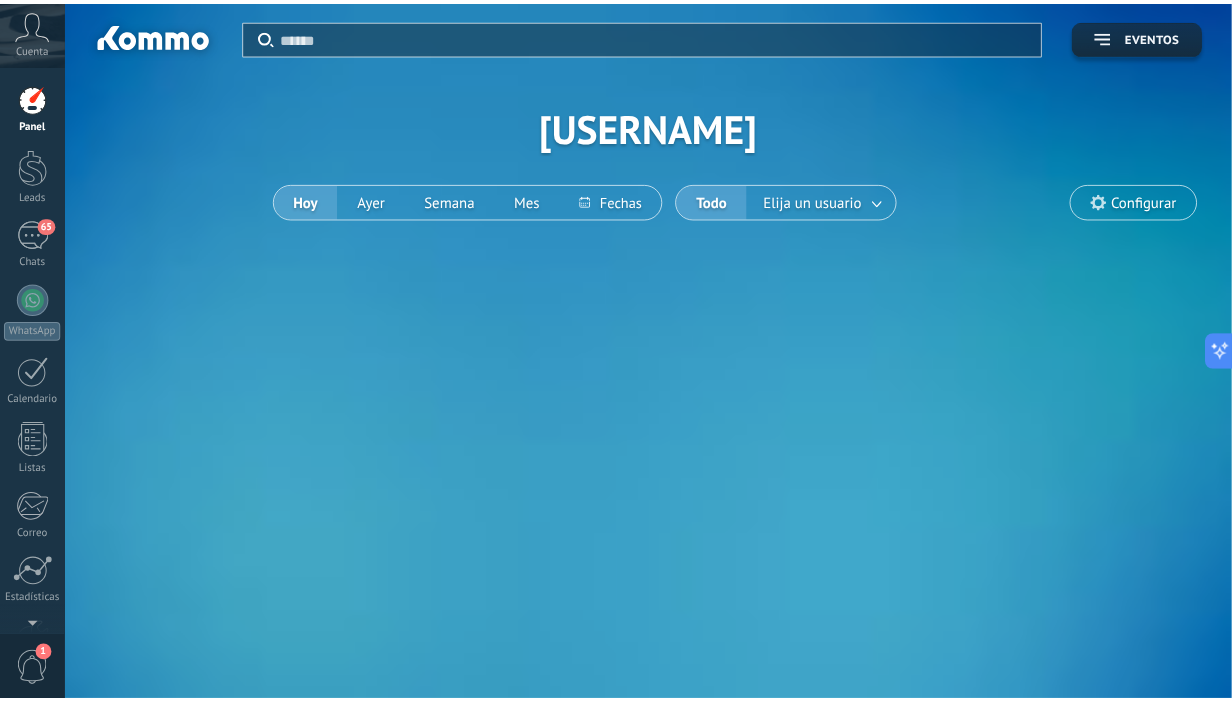 scroll, scrollTop: 0, scrollLeft: 0, axis: both 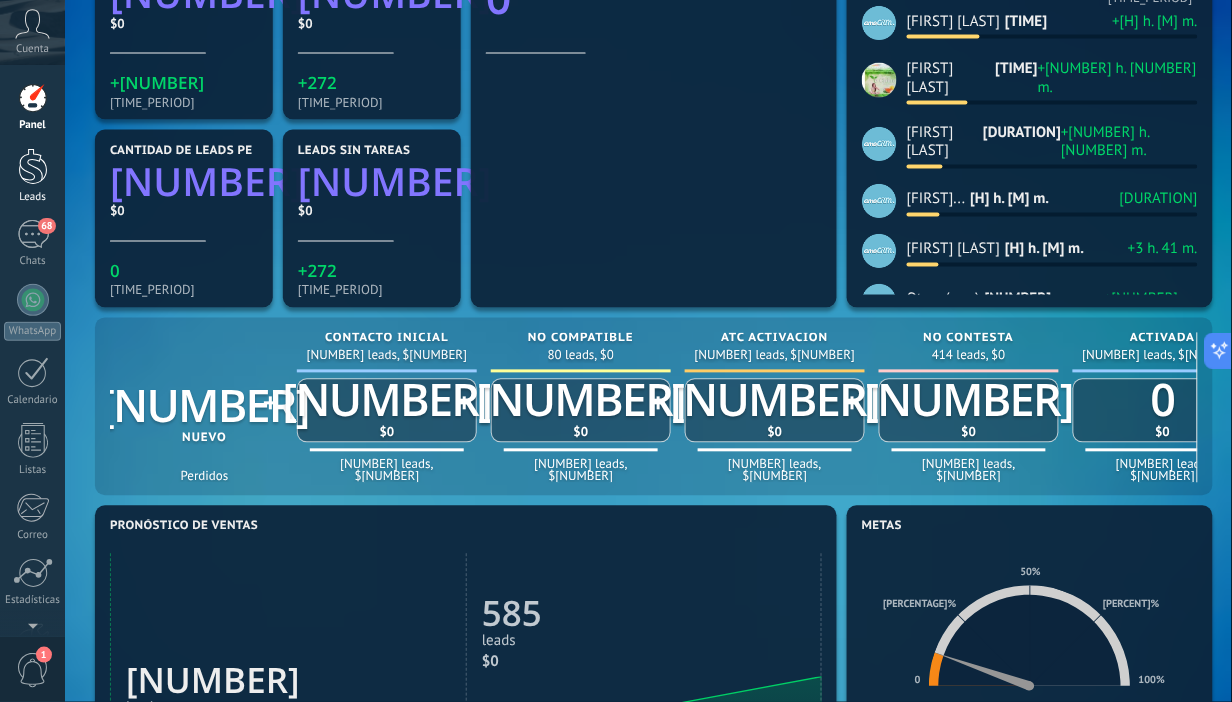 click at bounding box center [33, 166] 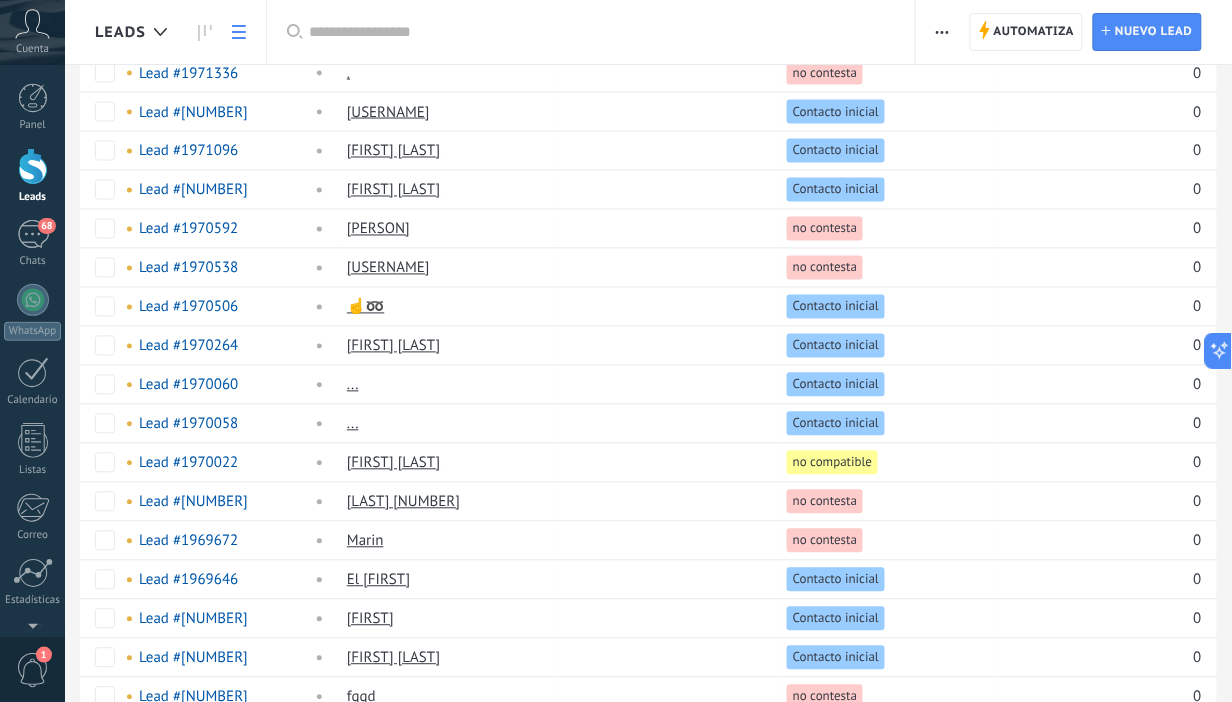 scroll, scrollTop: 0, scrollLeft: 0, axis: both 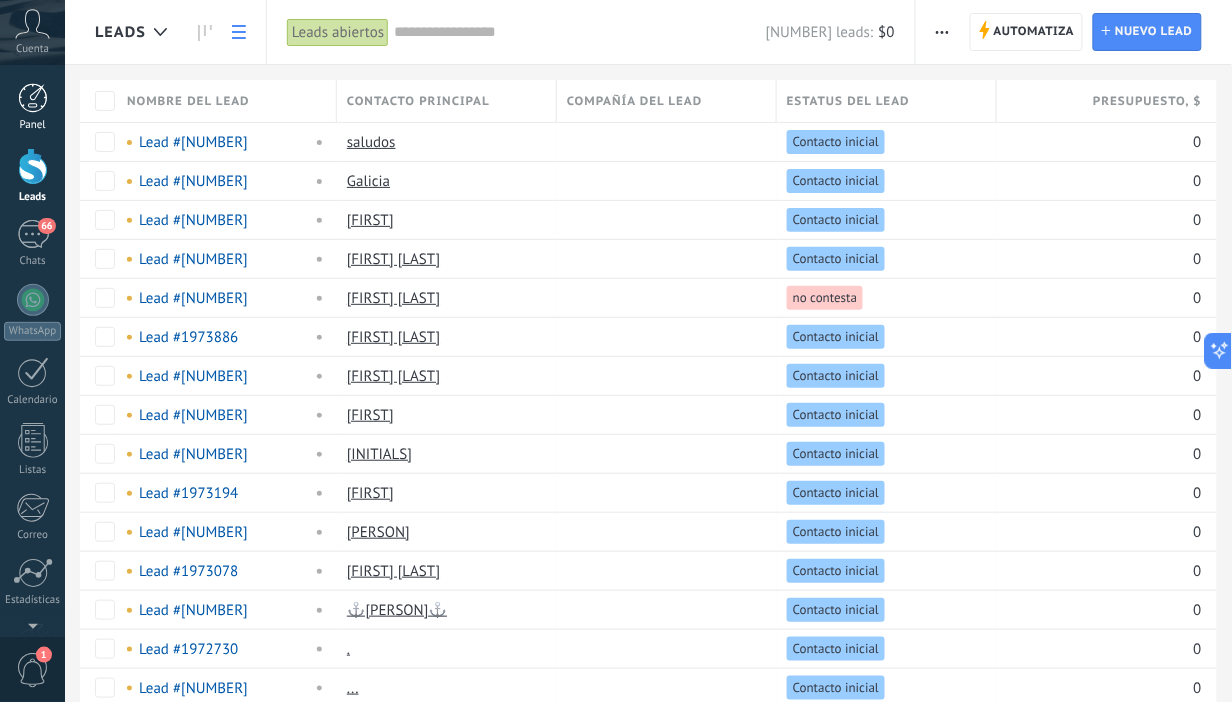 click on "Panel" at bounding box center (33, 125) 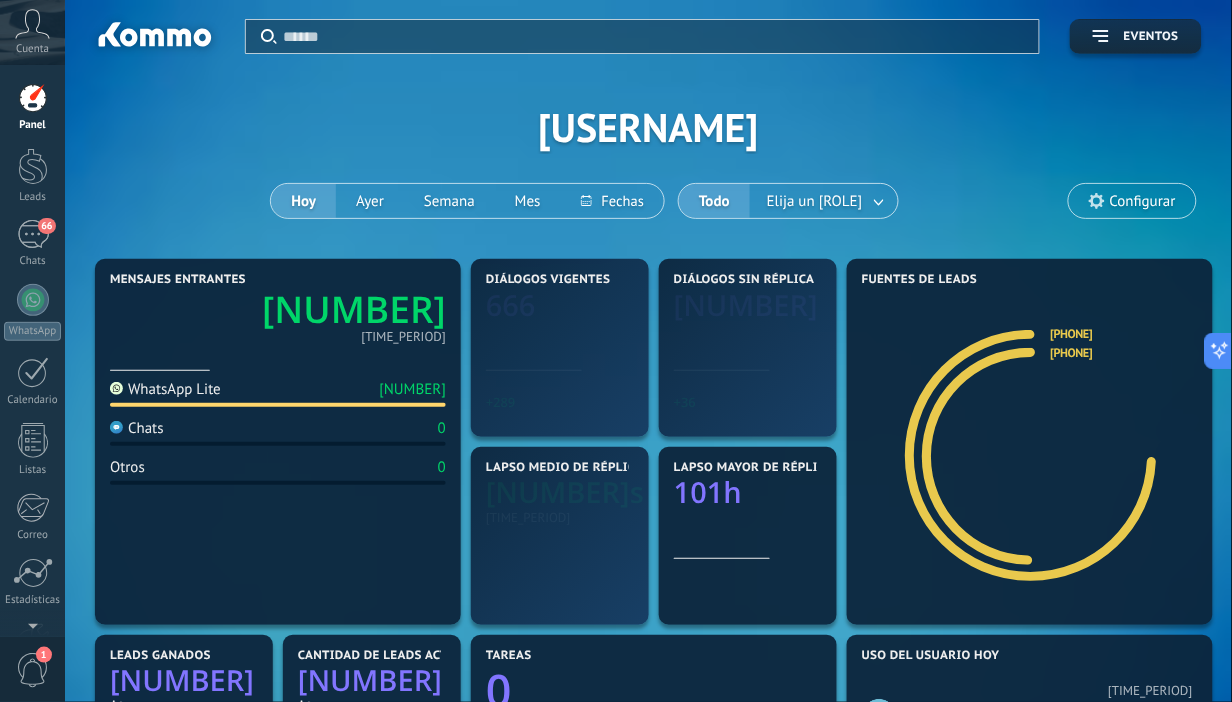 scroll, scrollTop: 999690, scrollLeft: 999262, axis: both 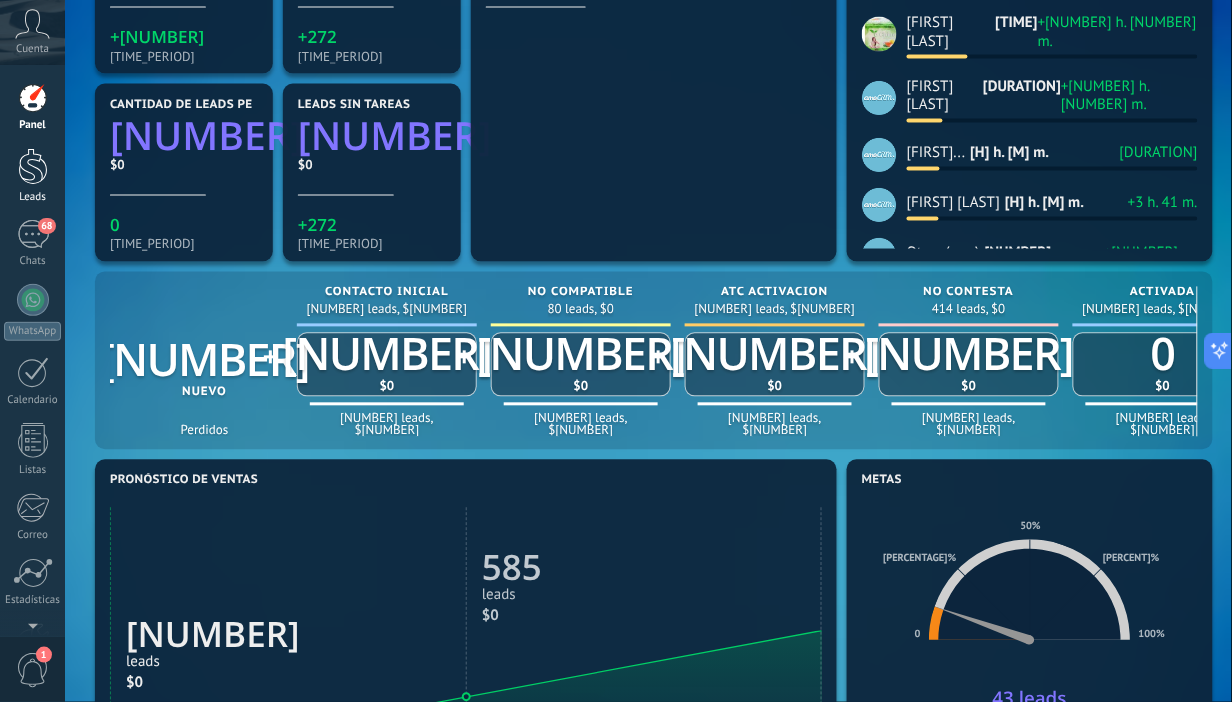 click at bounding box center [33, 166] 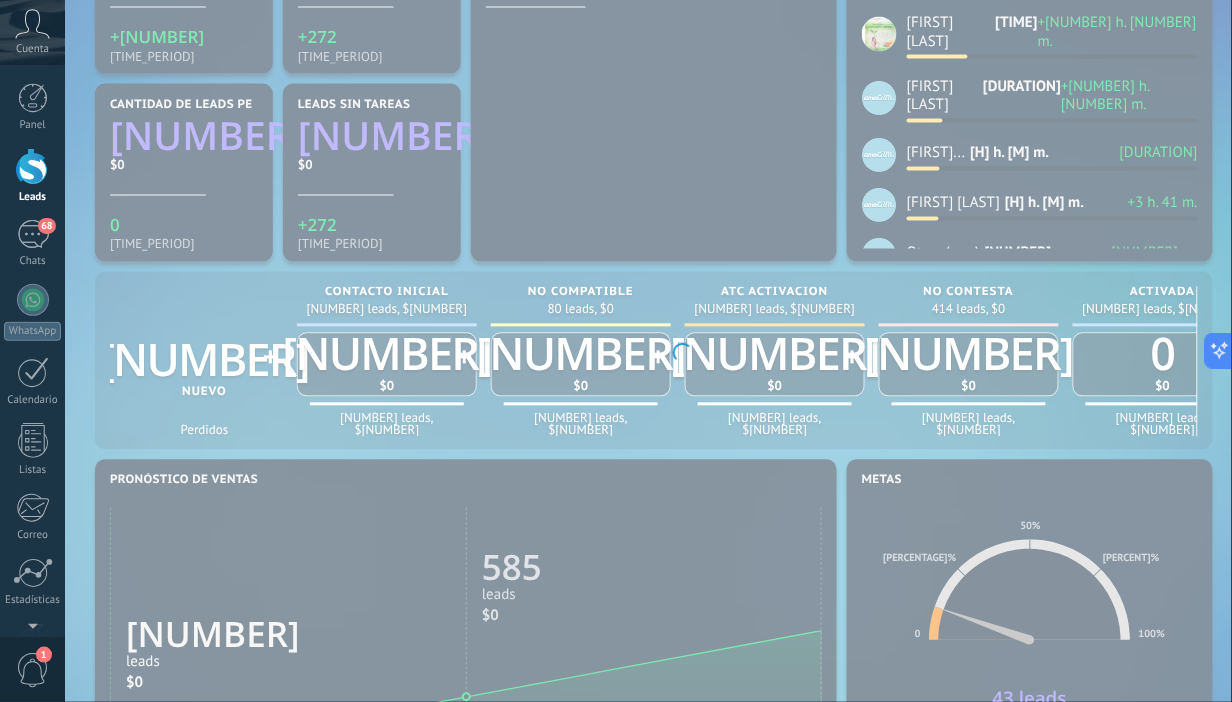 scroll, scrollTop: 0, scrollLeft: 0, axis: both 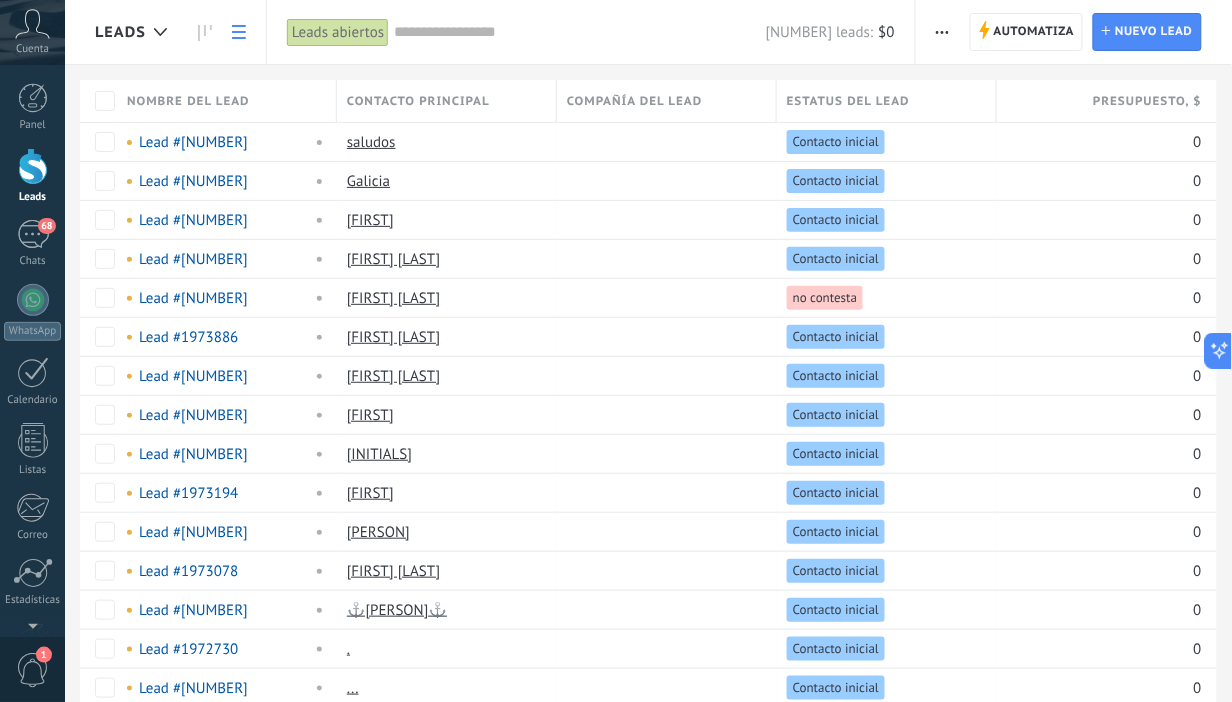 click at bounding box center (942, 32) 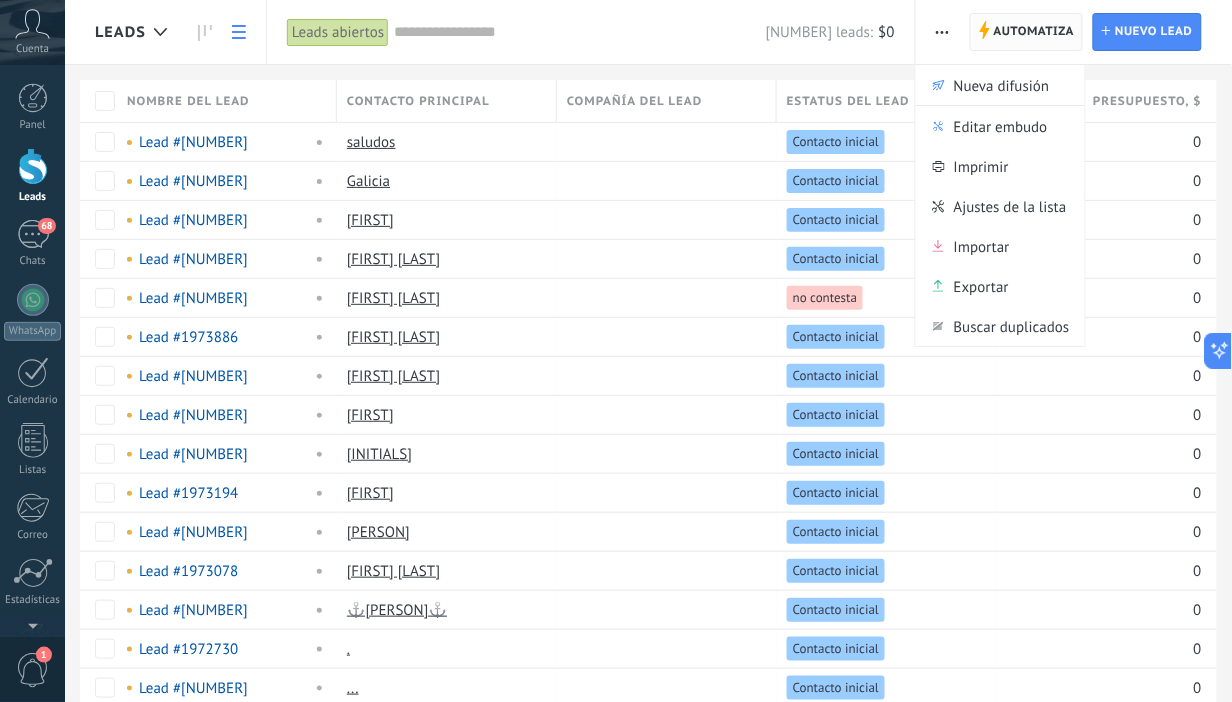 click on "Automatiza" at bounding box center (1034, 32) 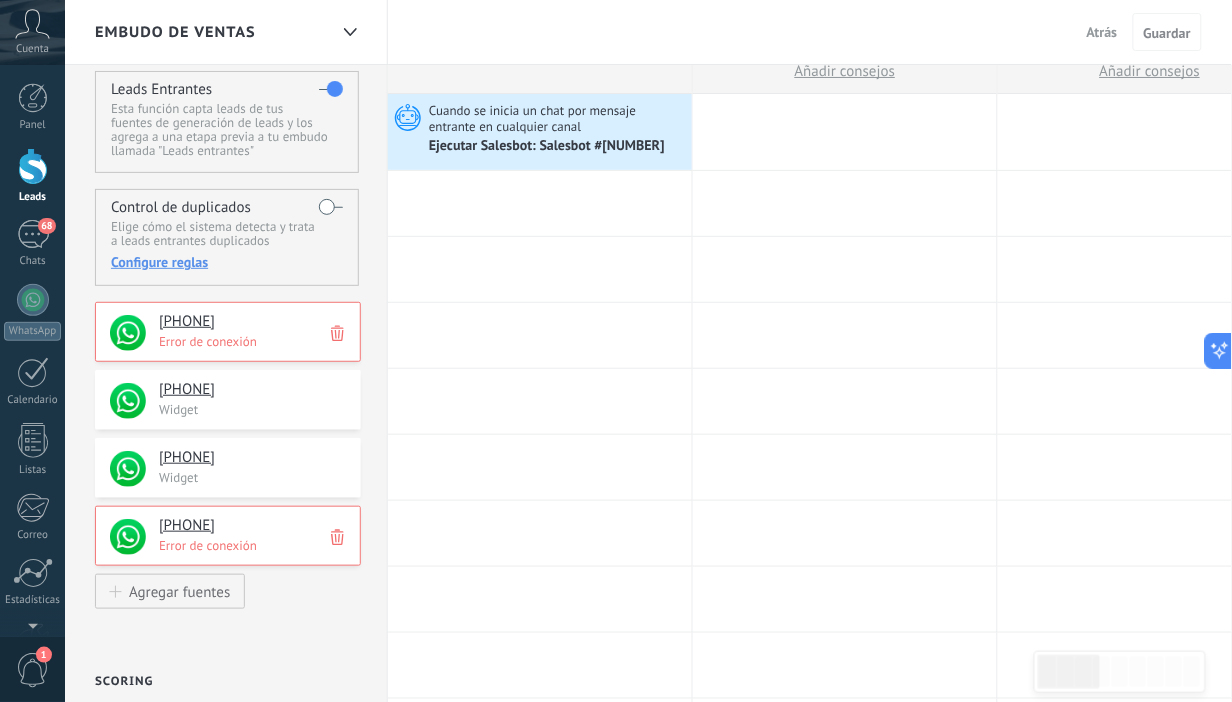 scroll, scrollTop: 97, scrollLeft: 0, axis: vertical 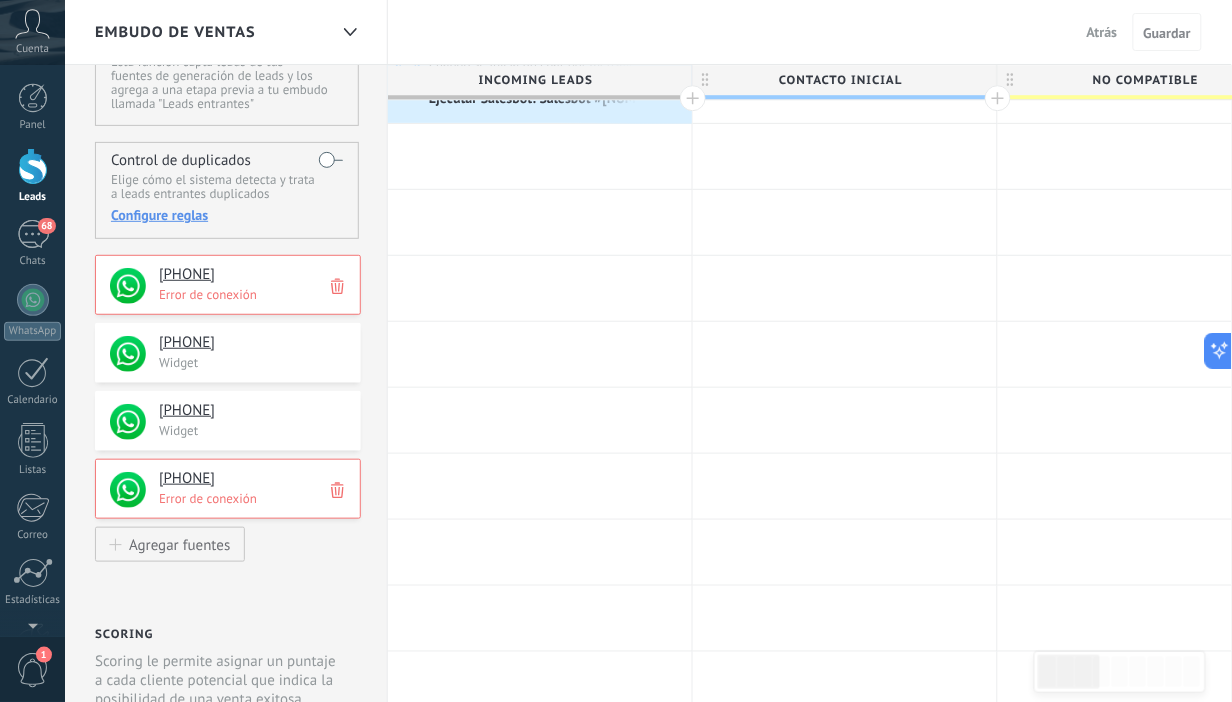 click on "Cuando se inicia un chat por mensaje entrante en cualquier canal Ejecutar Salesbot: Salesbot #1" at bounding box center (540, 85) 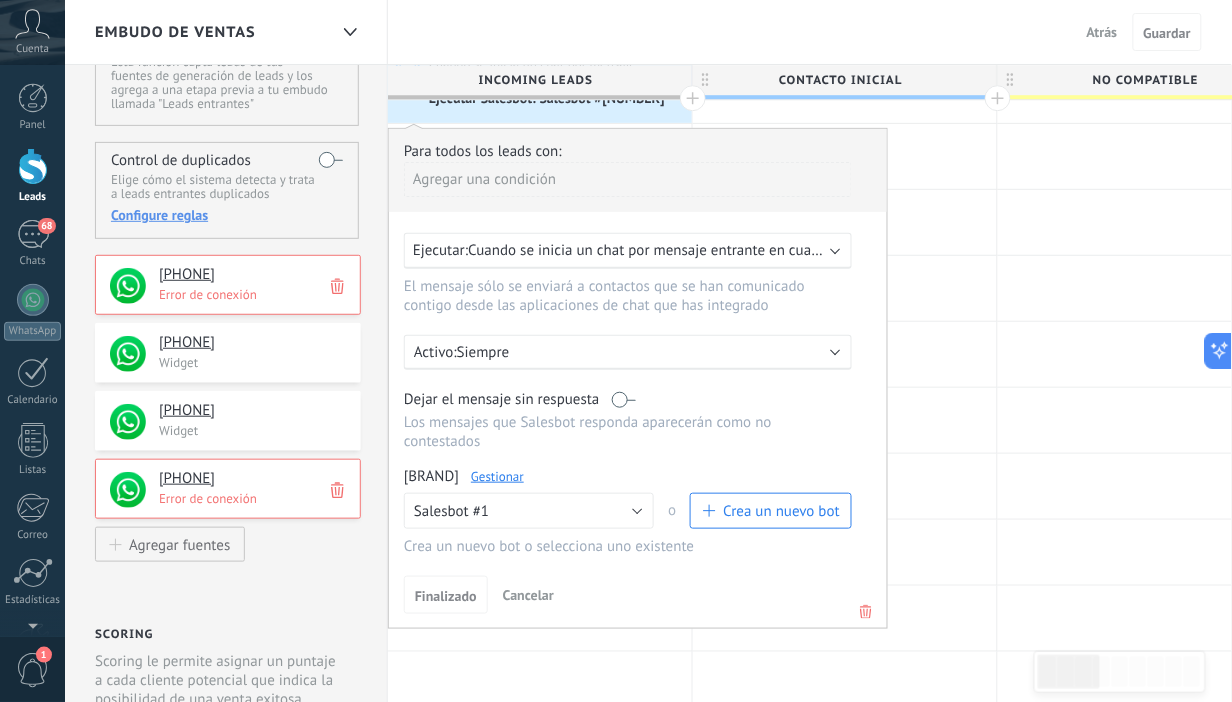 click on "Gestionar" at bounding box center [497, 476] 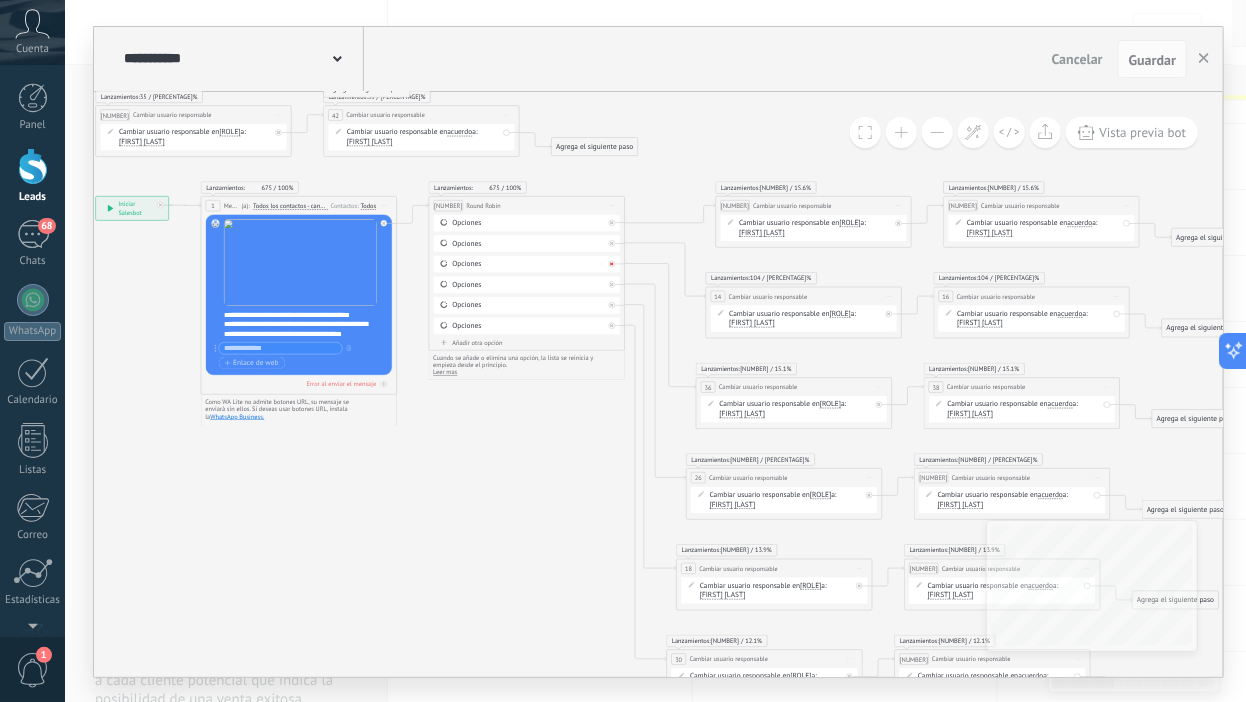 click at bounding box center [612, 222] 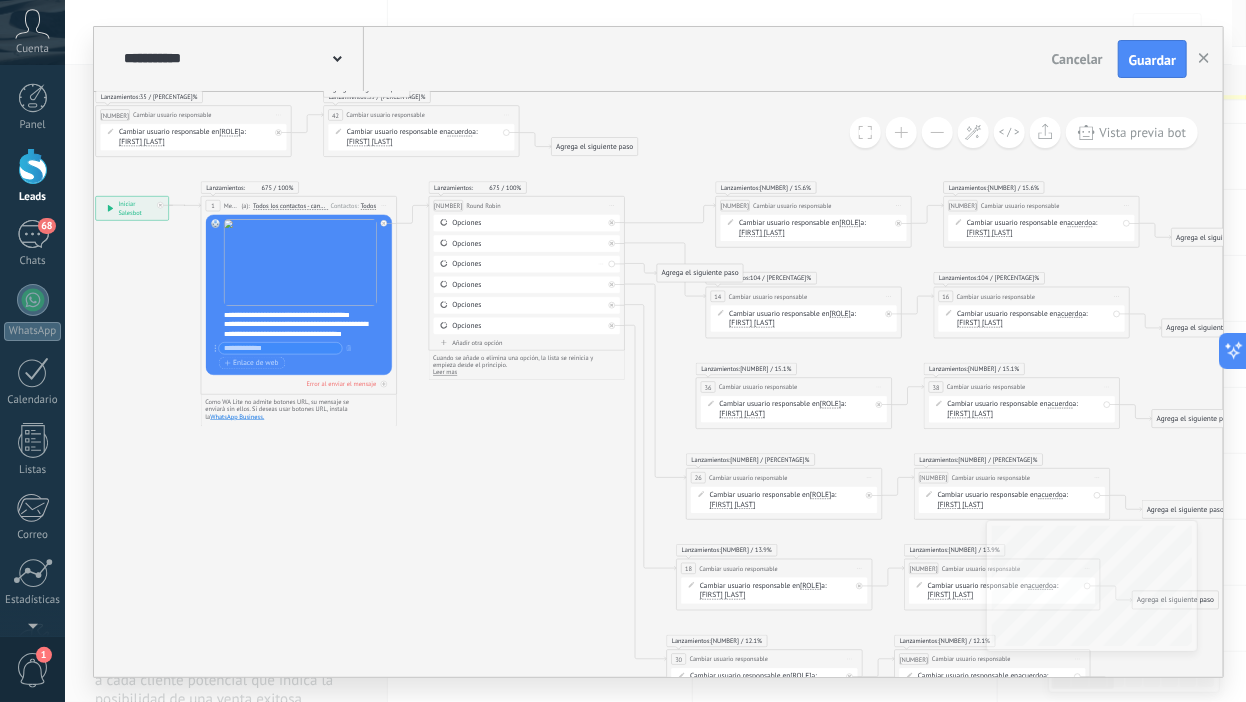 click at bounding box center (0, 0) 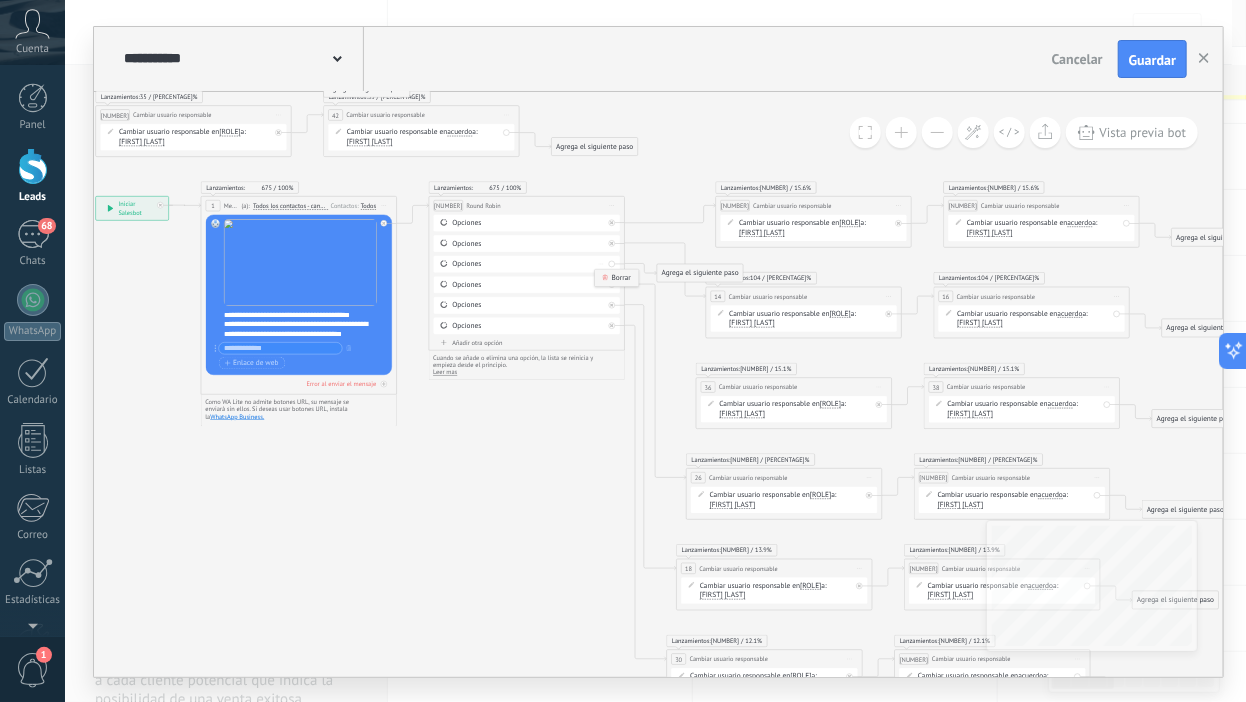 click on "Borrar" at bounding box center [616, 277] 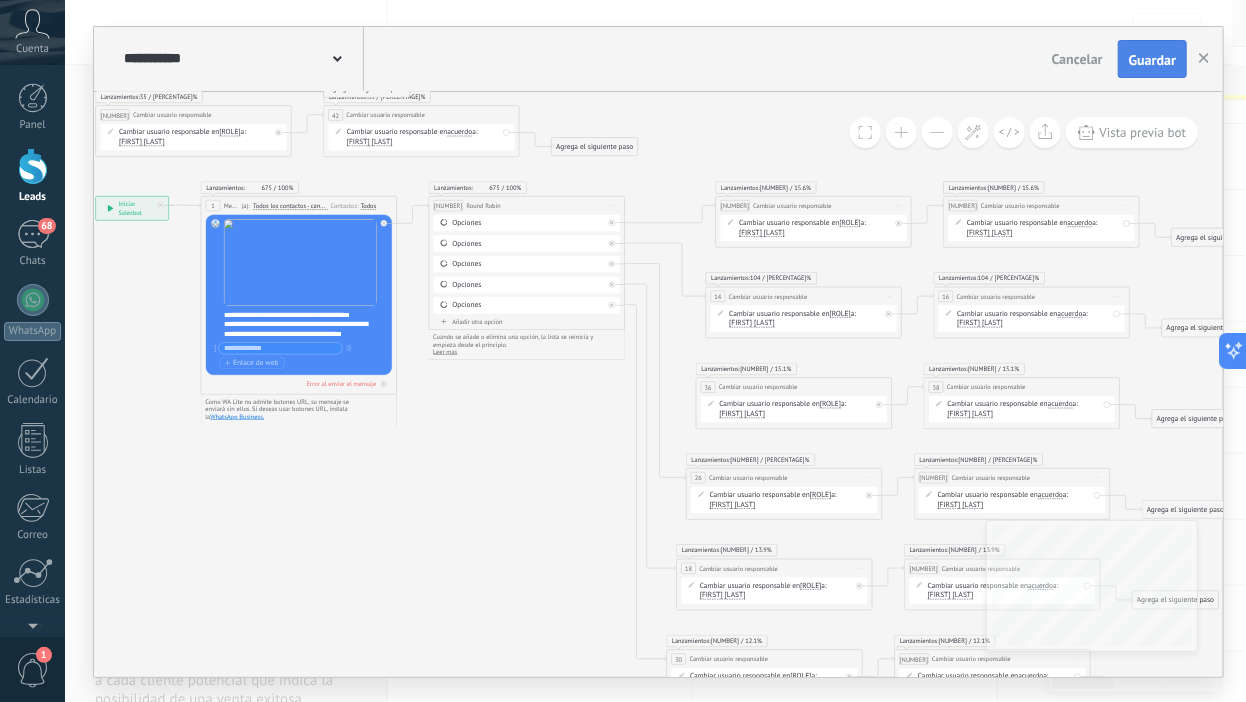 click on "Guardar" at bounding box center [1152, 59] 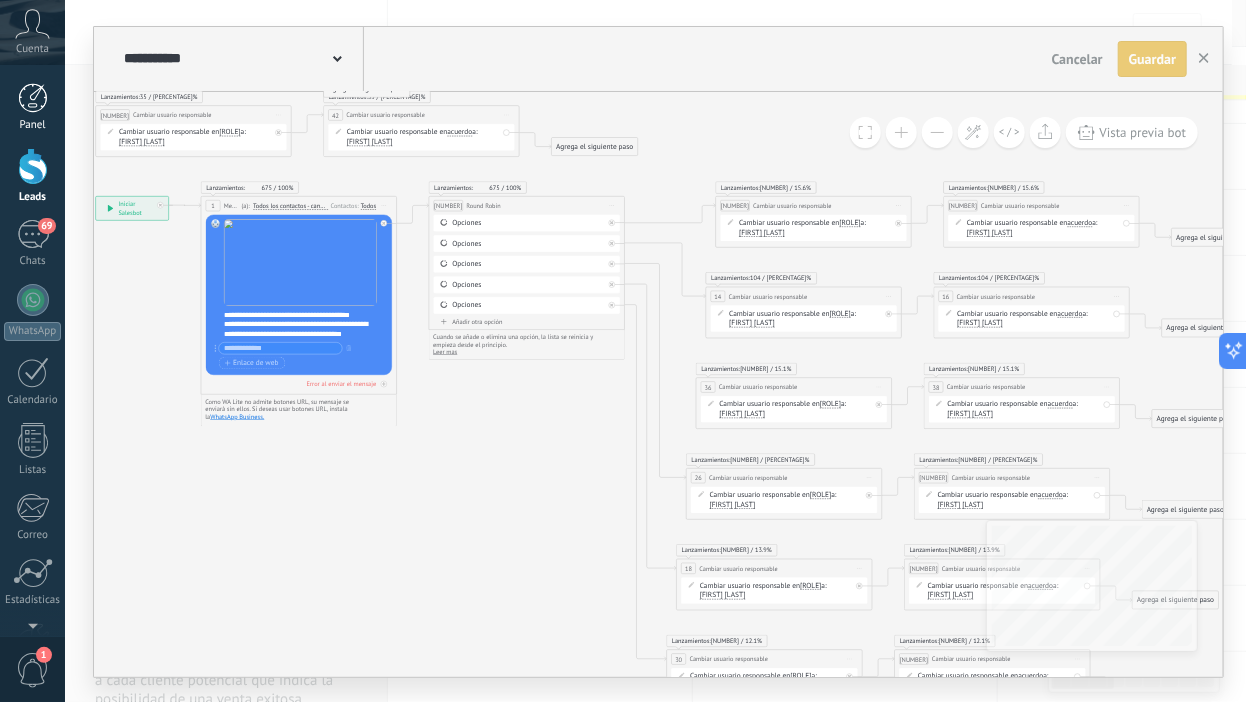 click on "Panel" at bounding box center [33, 125] 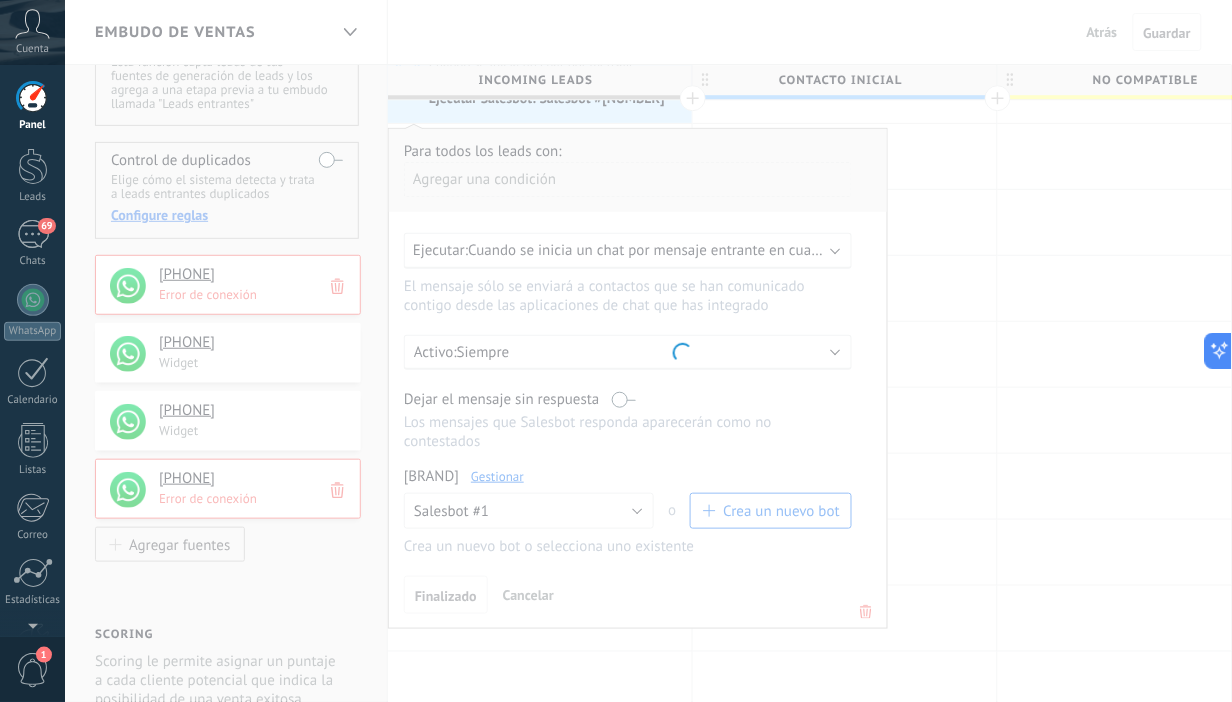 scroll, scrollTop: 0, scrollLeft: 0, axis: both 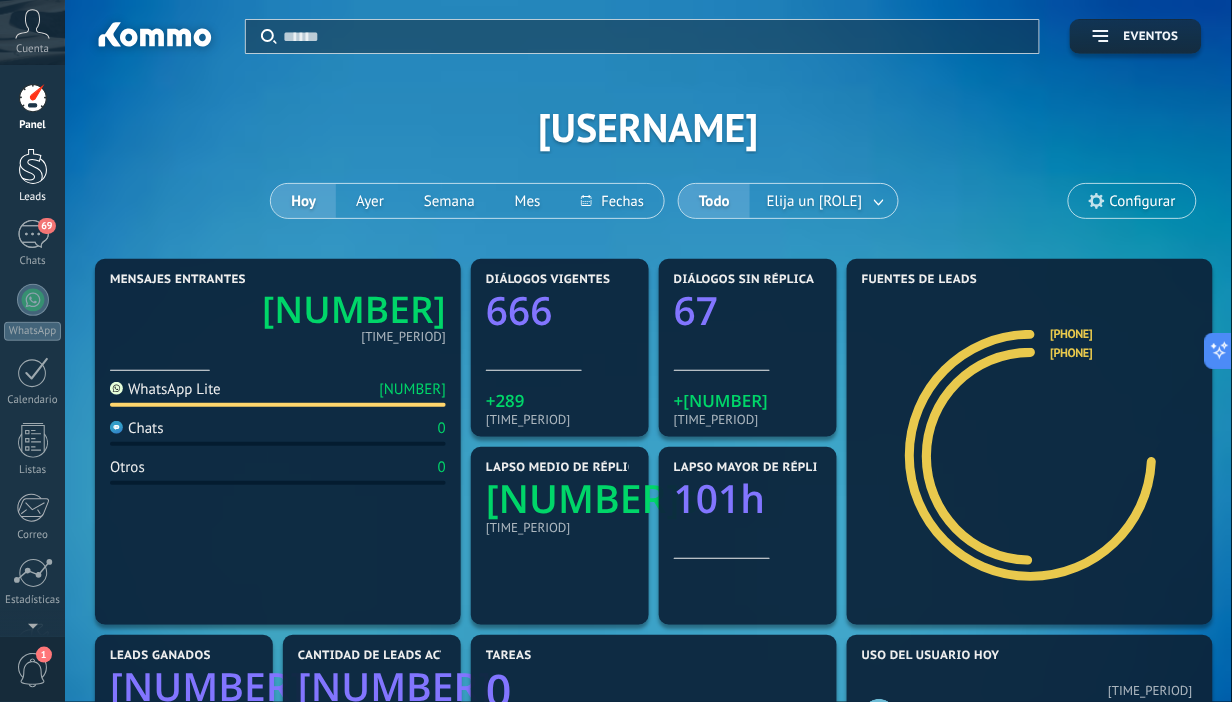 click at bounding box center [33, 166] 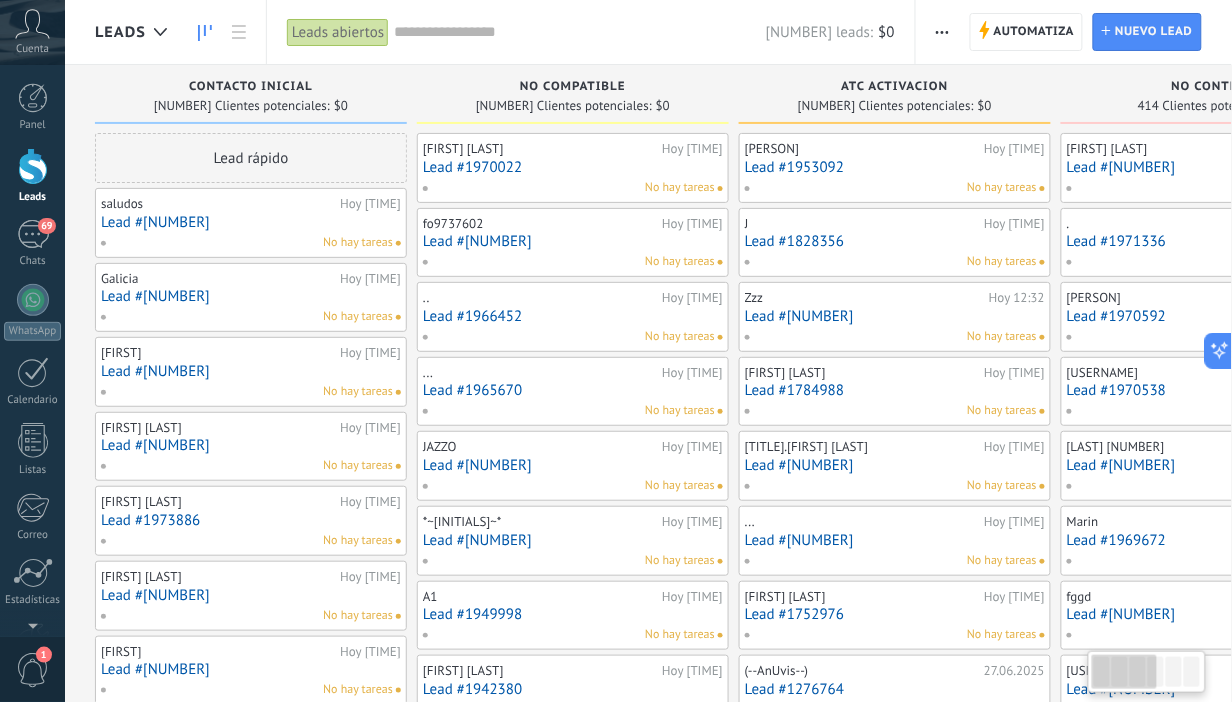 click at bounding box center [942, 32] 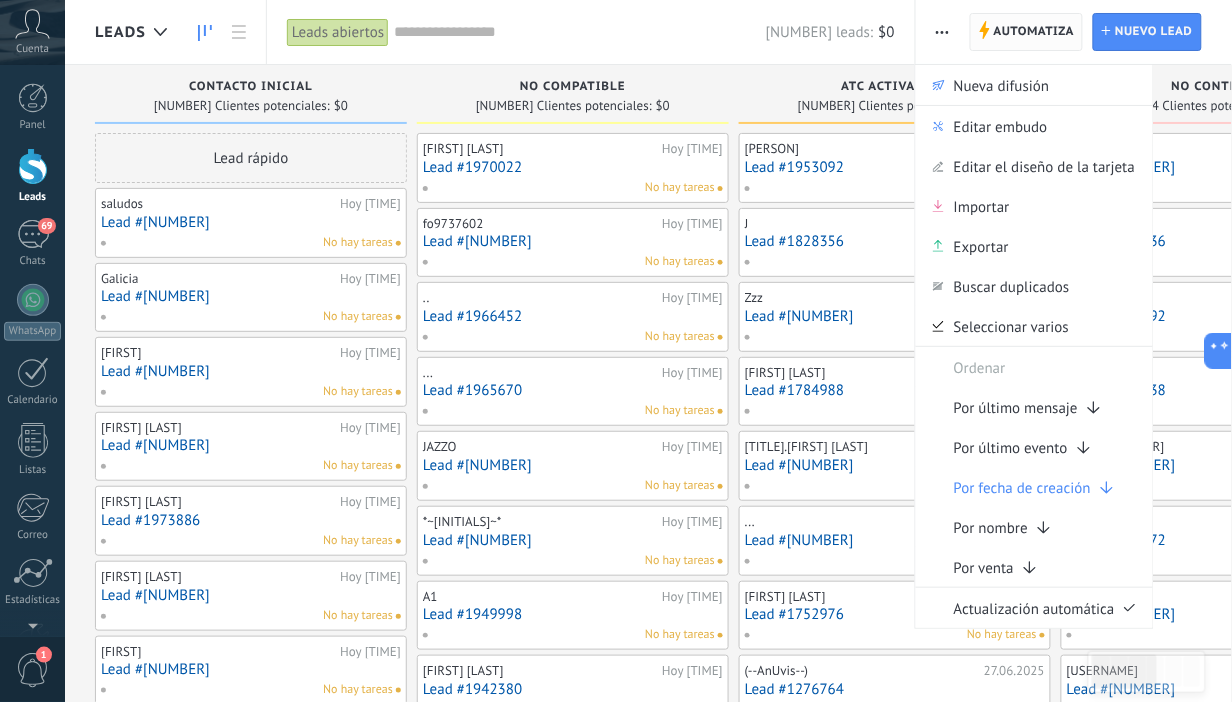 click on "Automatiza" at bounding box center (1034, 32) 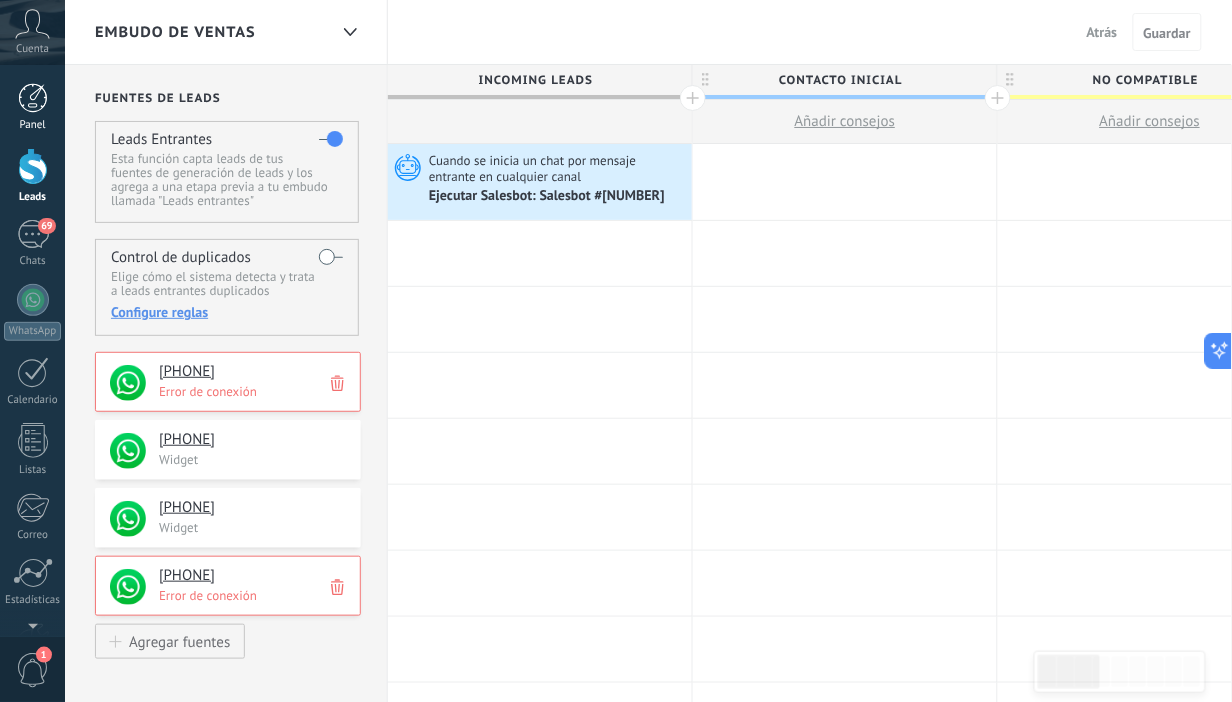 click on "Panel" at bounding box center (33, 125) 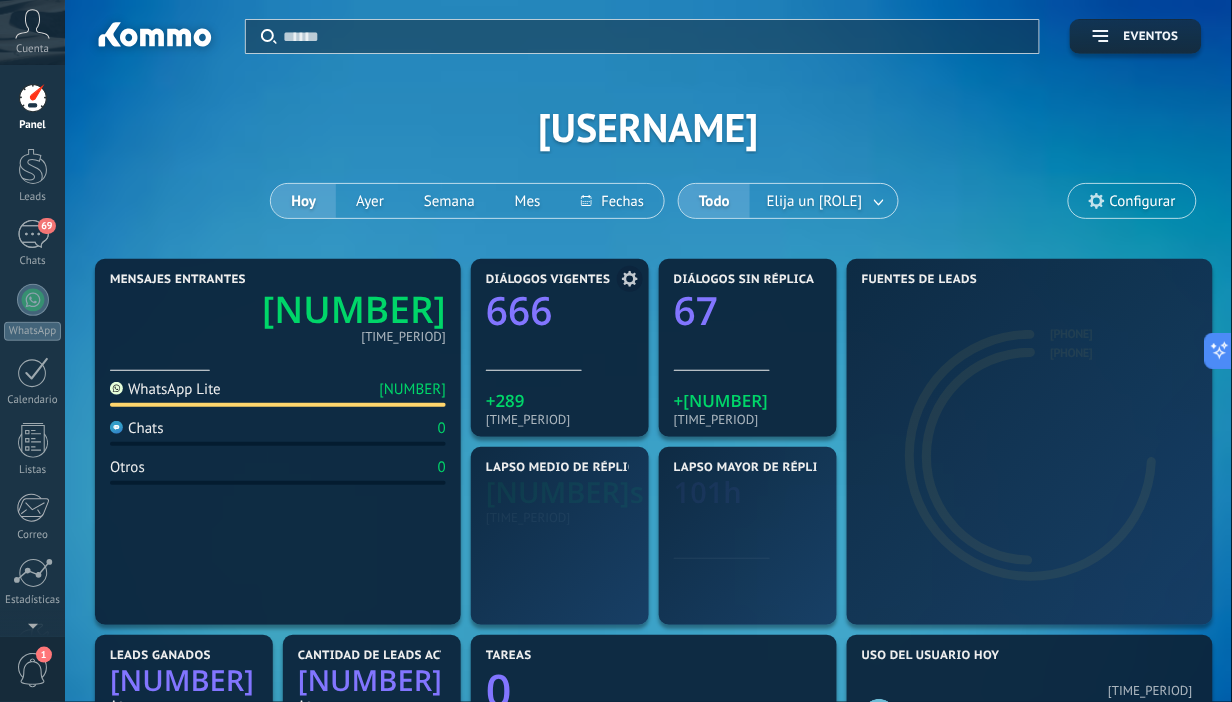 scroll, scrollTop: 999690, scrollLeft: 999262, axis: both 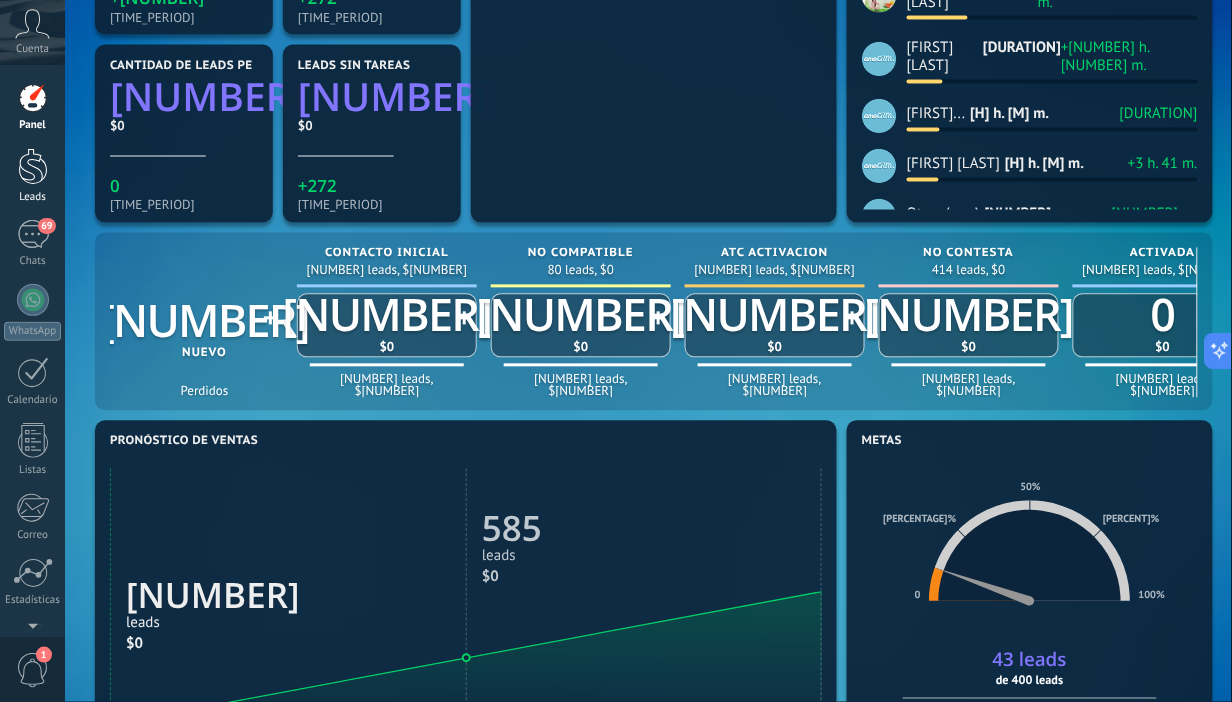 click at bounding box center (33, 166) 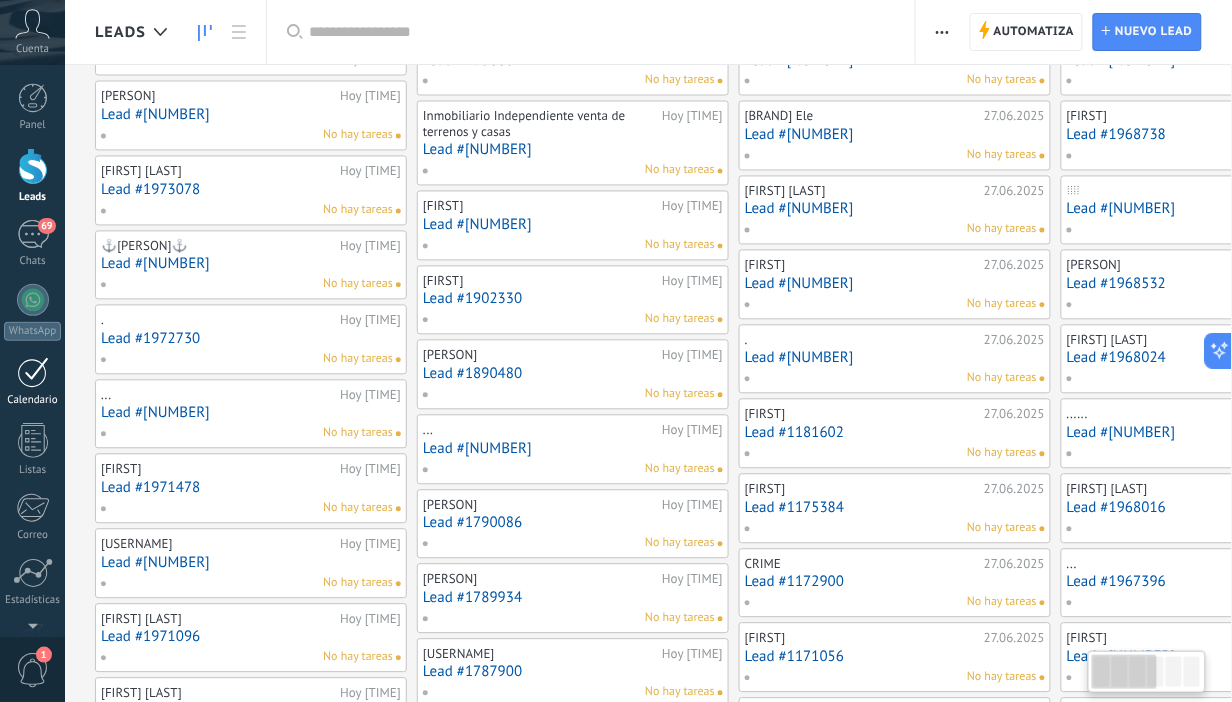 scroll, scrollTop: 0, scrollLeft: 0, axis: both 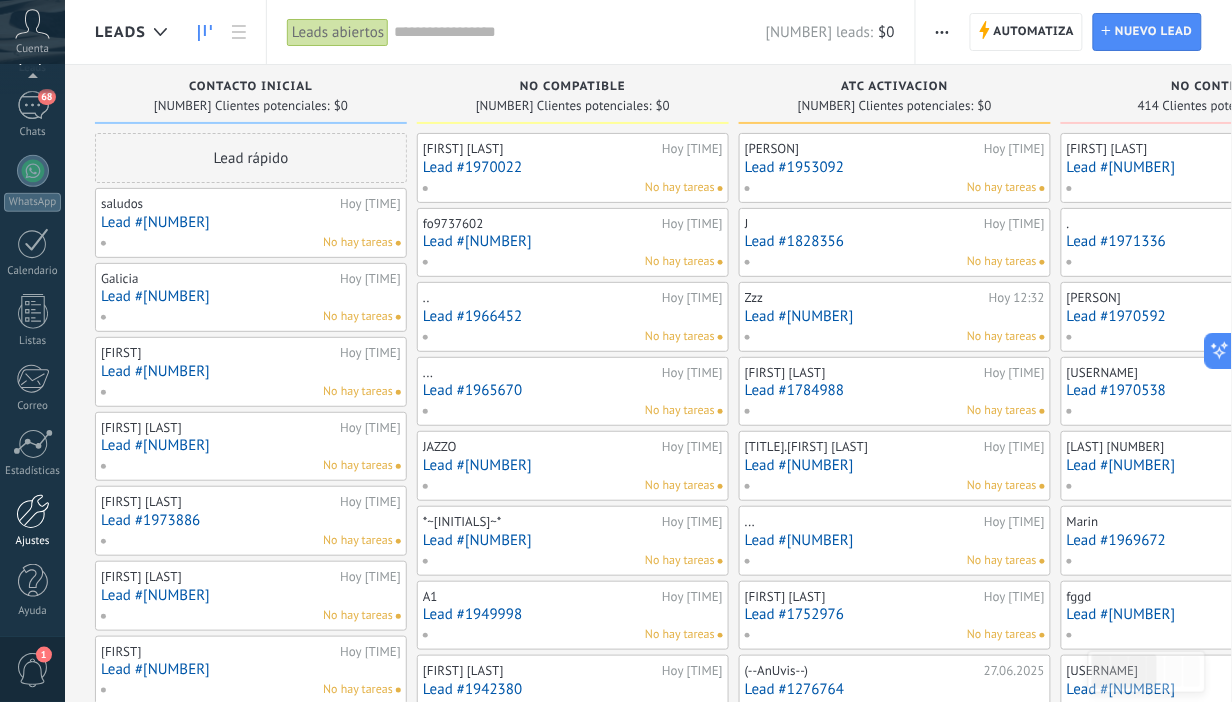 click at bounding box center [33, 511] 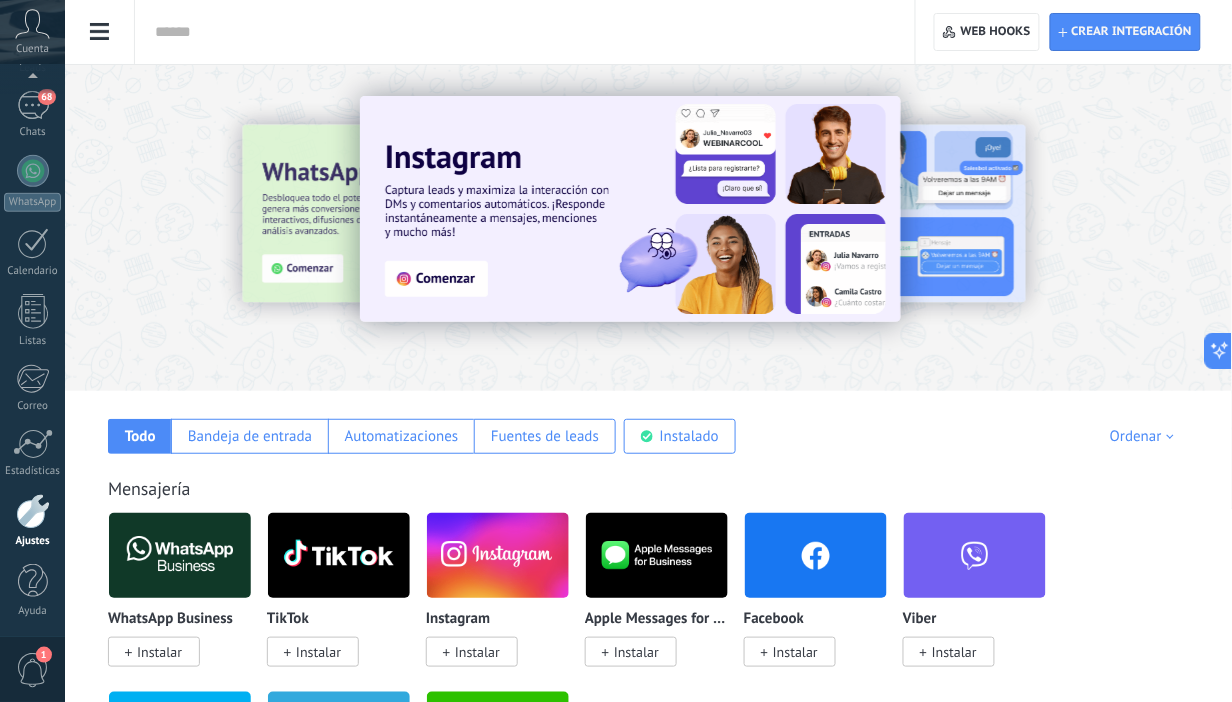 click at bounding box center [100, 32] 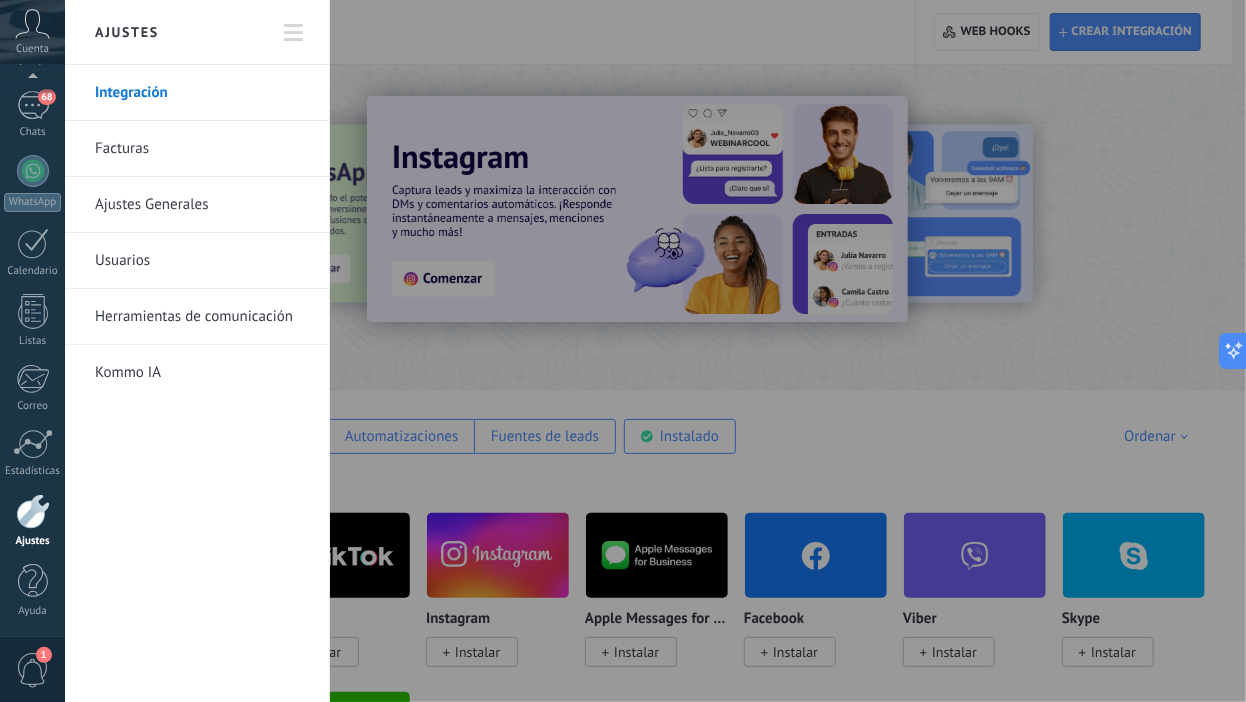 click on "Usuarios" at bounding box center [202, 261] 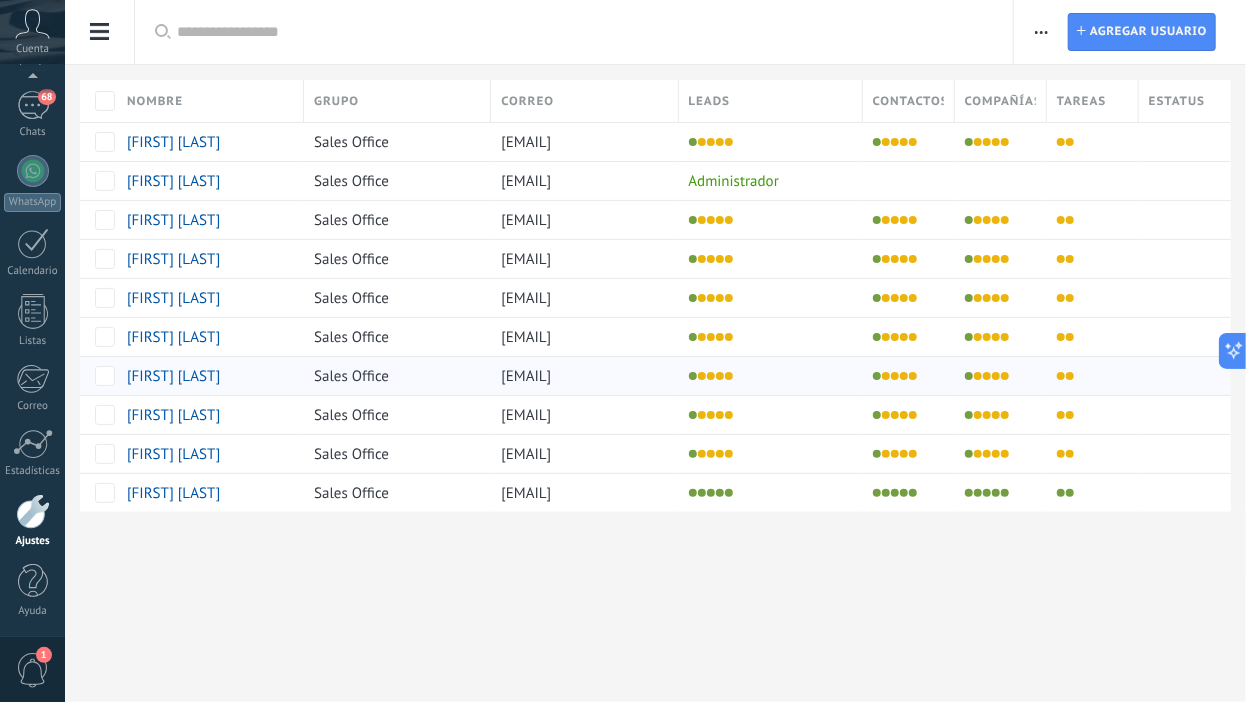 click on "[FIRST] [LAST]" at bounding box center (173, 376) 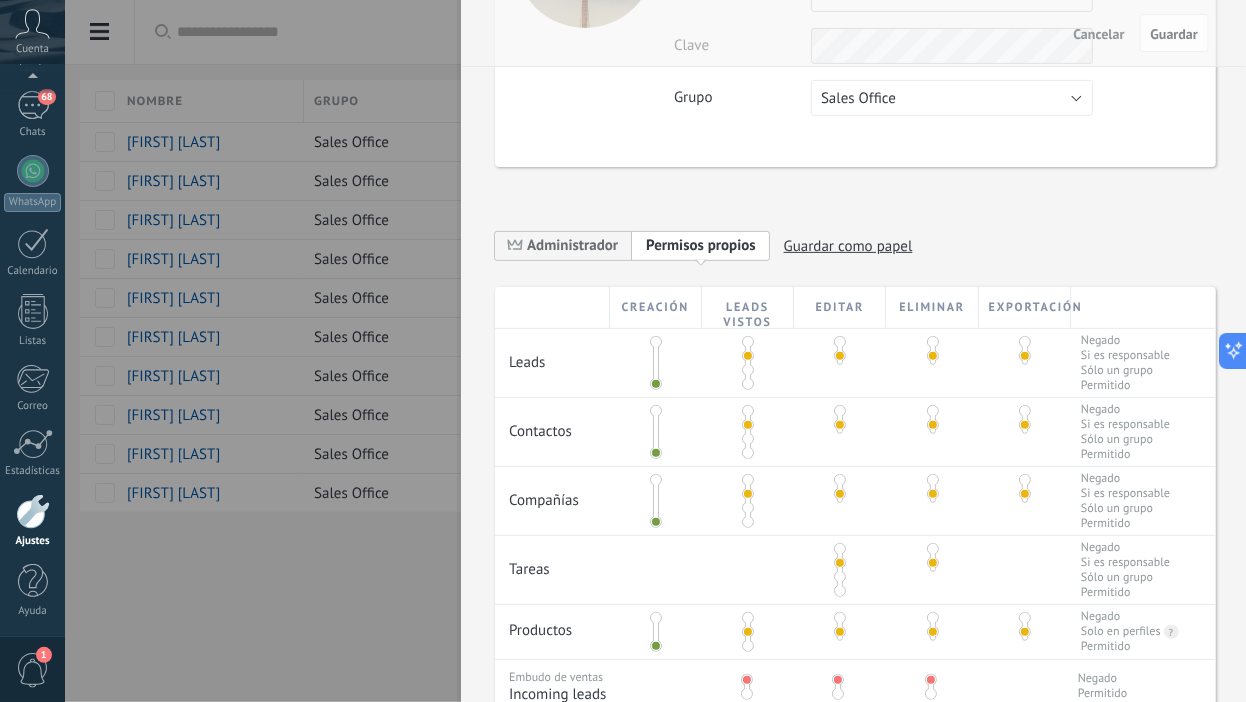 scroll, scrollTop: 529, scrollLeft: 0, axis: vertical 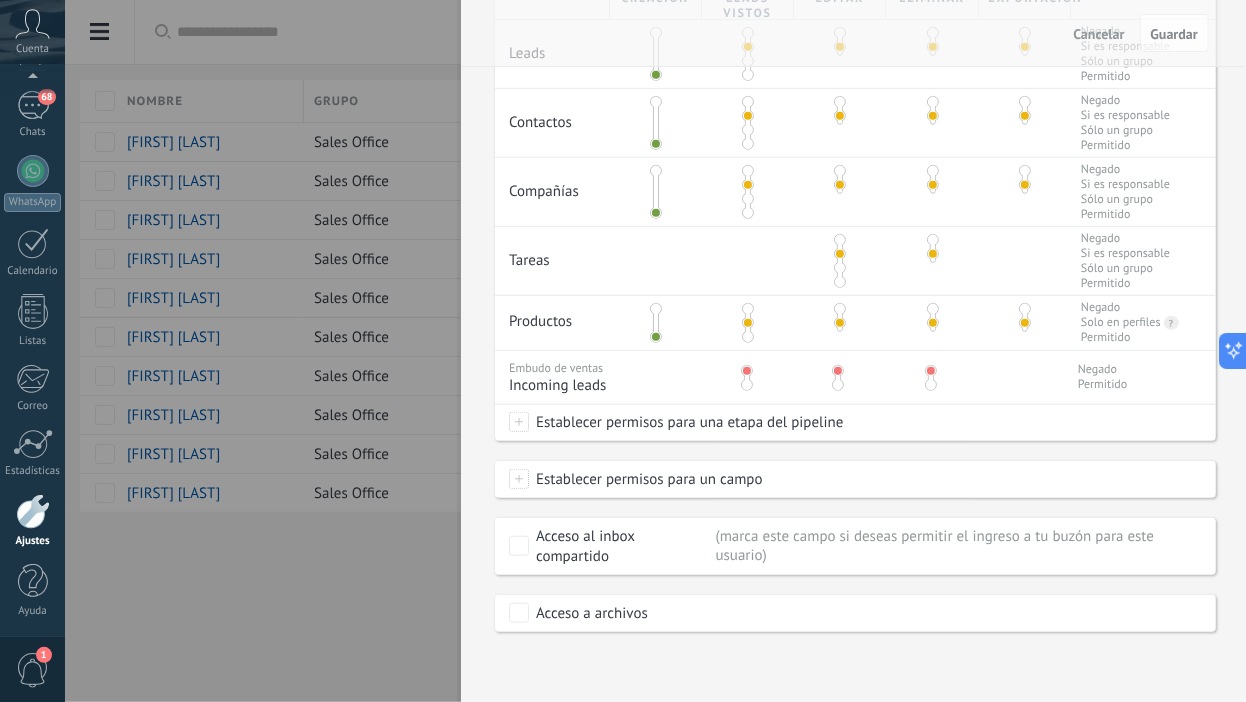 click at bounding box center (623, 351) 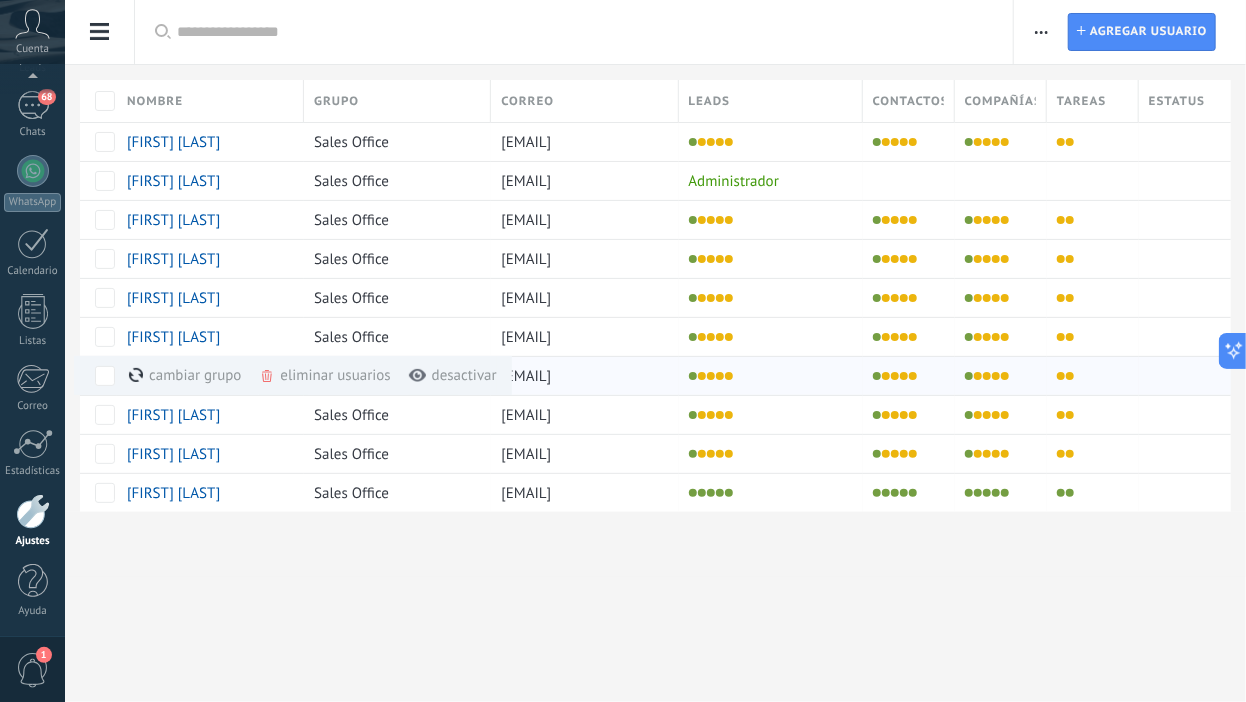 click on "eliminar usuarios màs" at bounding box center (358, 375) 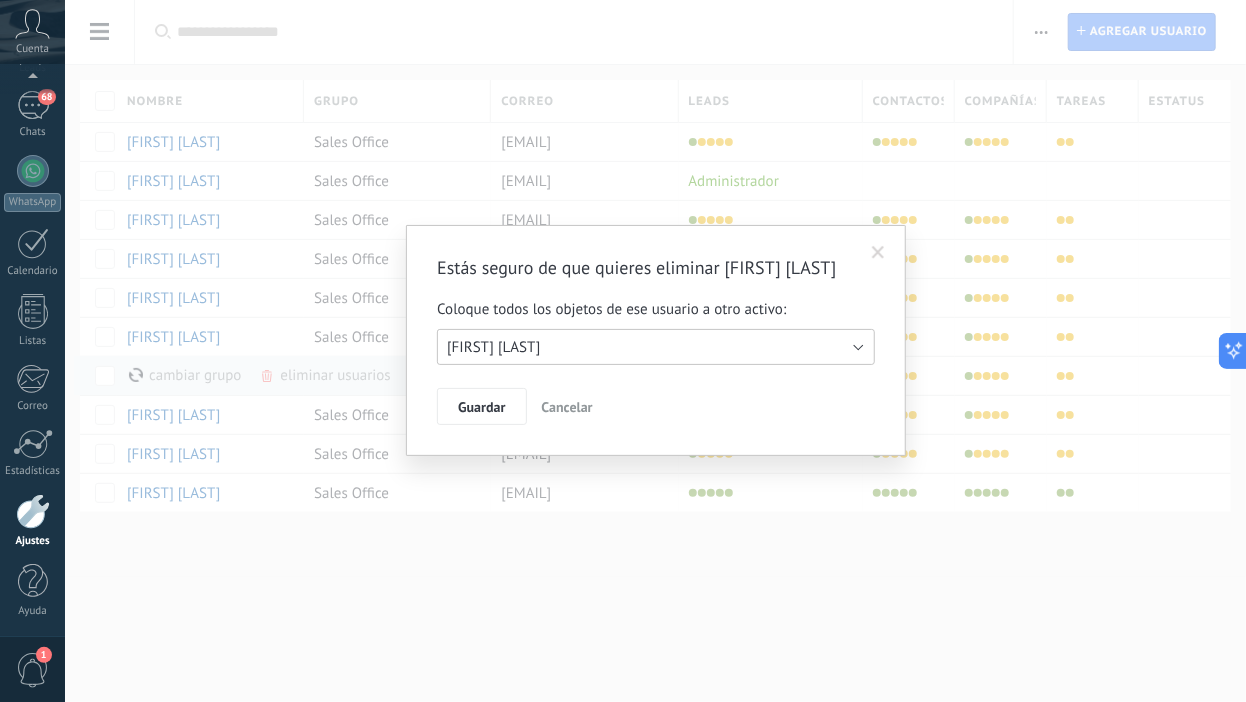 click on "[FIRST] [LAST]" at bounding box center [493, 347] 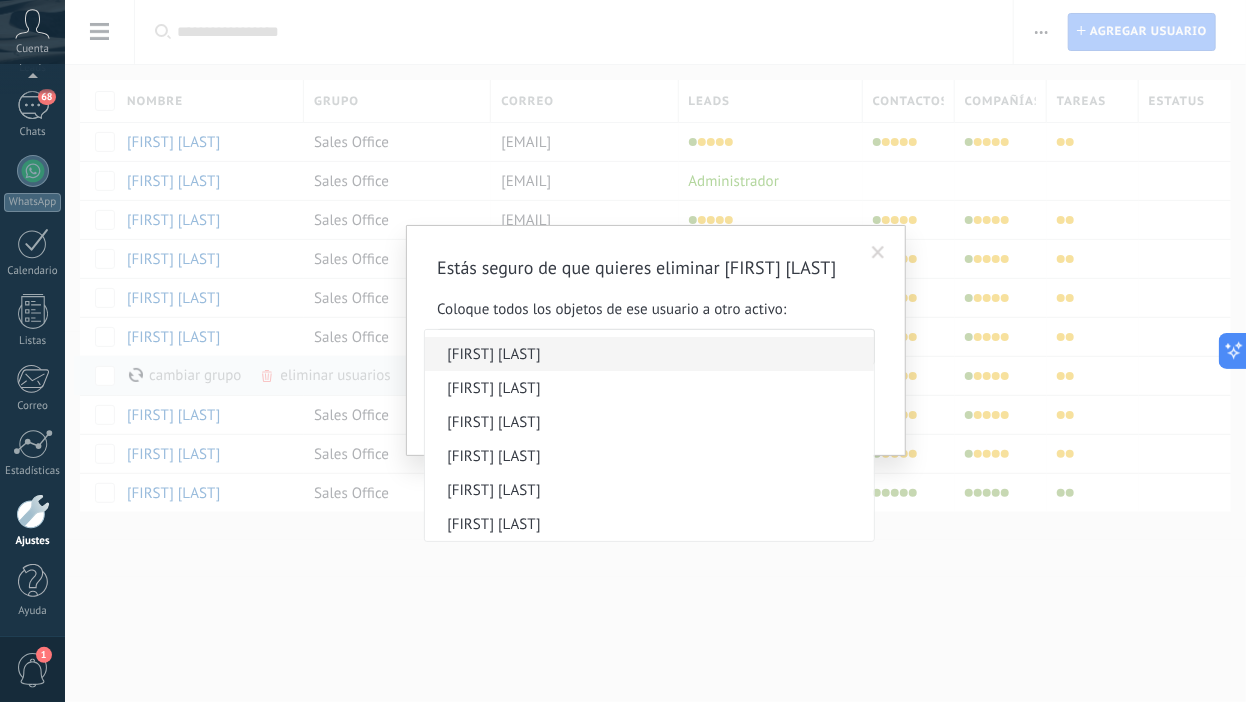 scroll, scrollTop: 100, scrollLeft: 0, axis: vertical 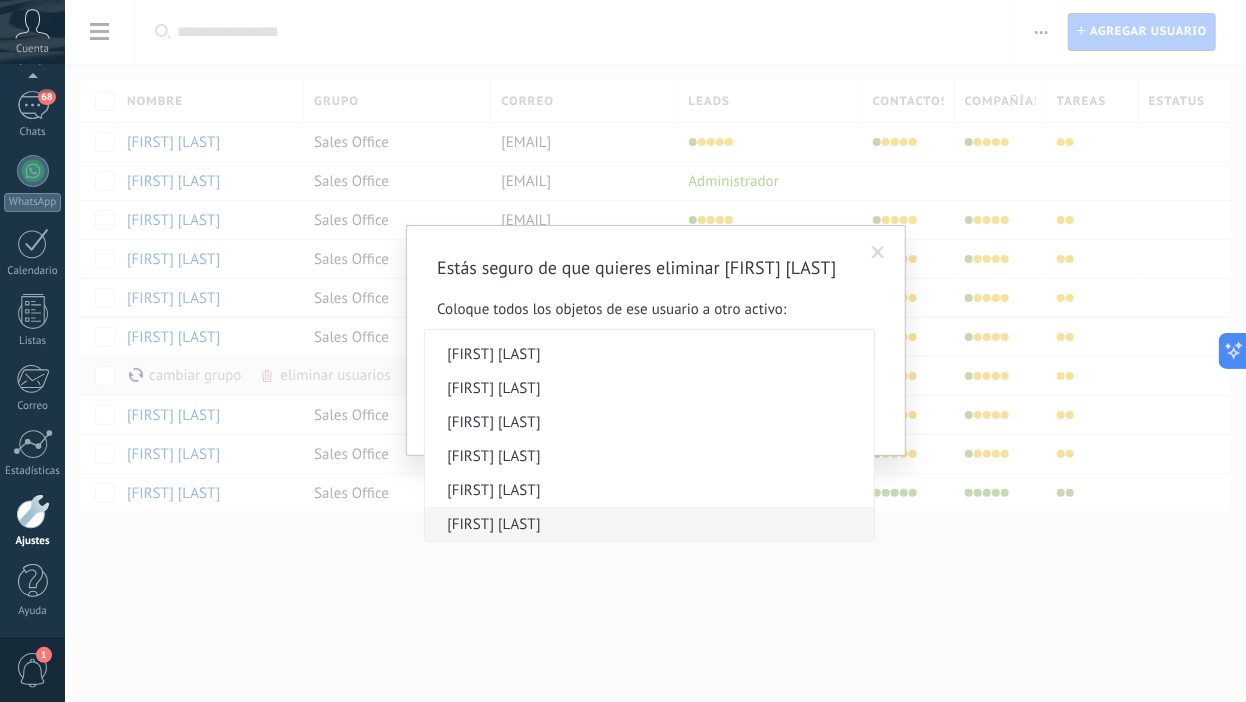 click on "[FIRST] [LAST]" at bounding box center (646, 252) 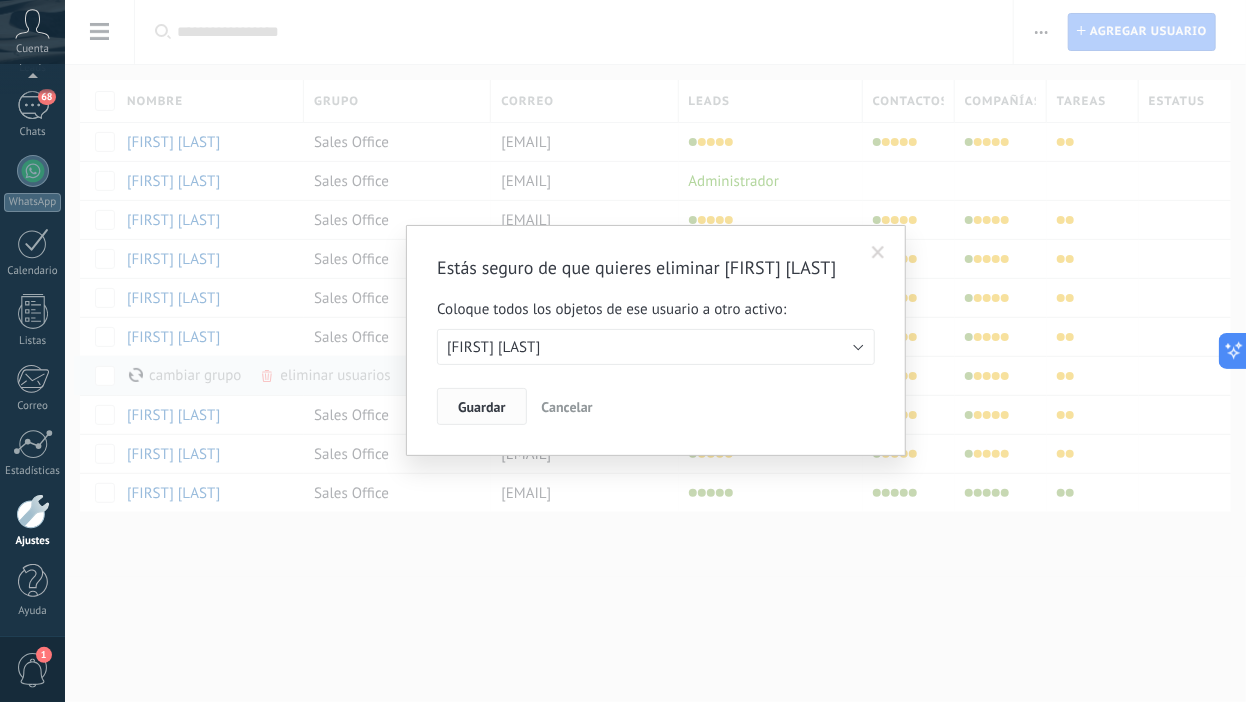 click on "Guardar" at bounding box center [481, 407] 